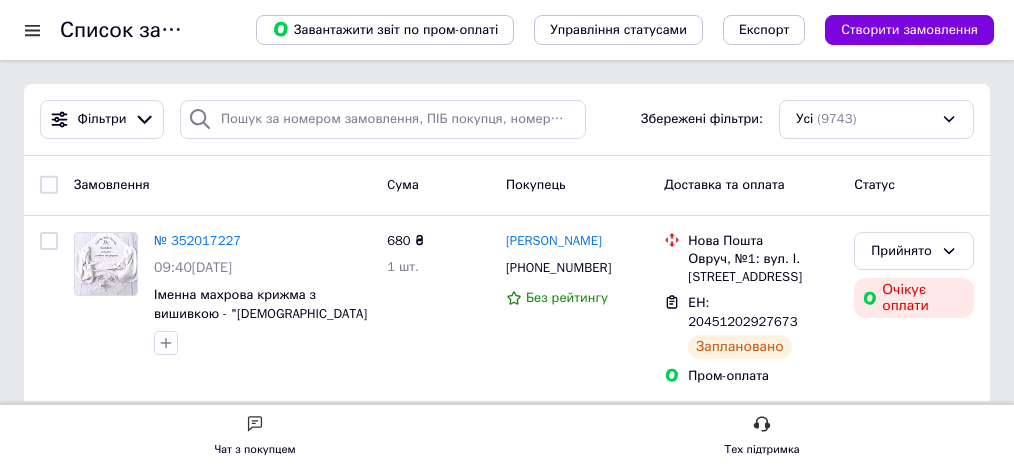 scroll, scrollTop: 0, scrollLeft: 0, axis: both 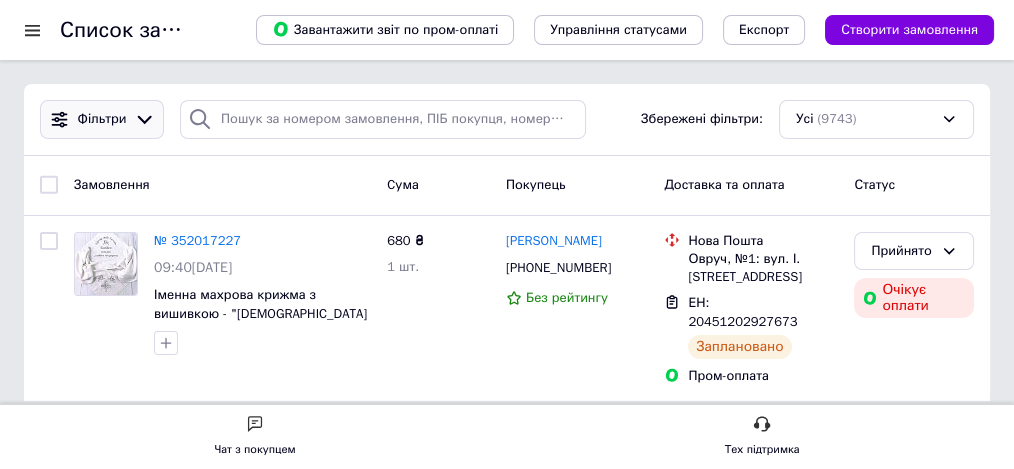 click 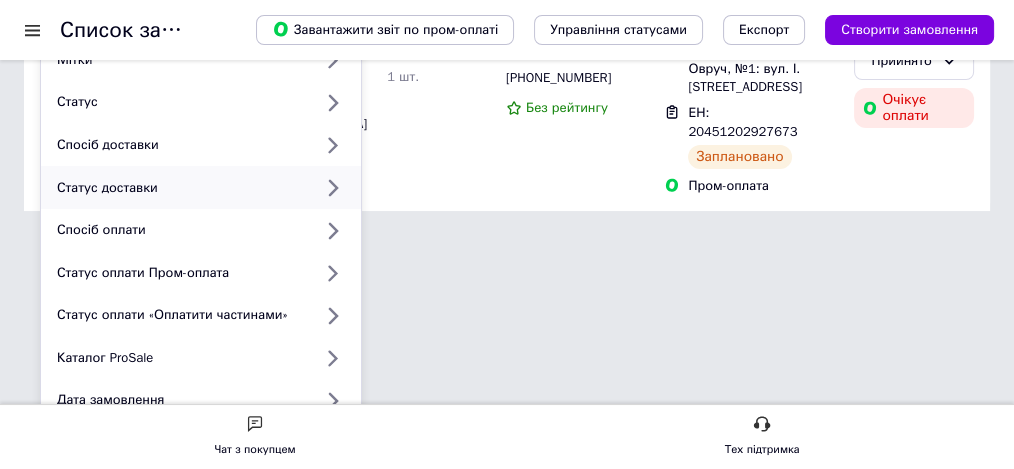 scroll, scrollTop: 200, scrollLeft: 0, axis: vertical 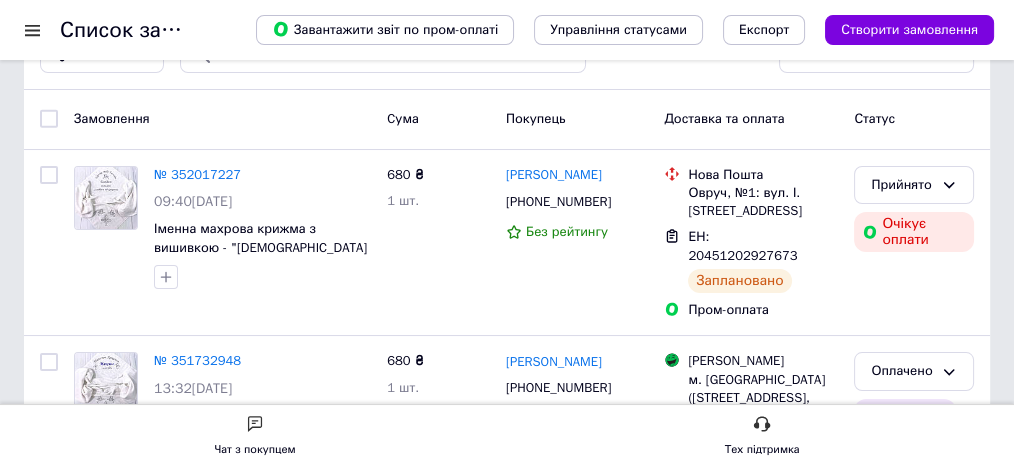 click at bounding box center [32, 30] 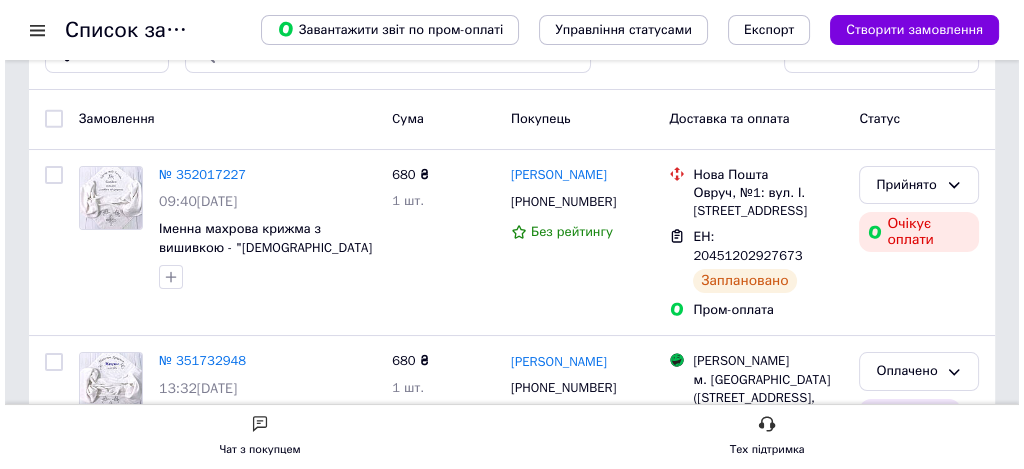 scroll, scrollTop: 0, scrollLeft: 0, axis: both 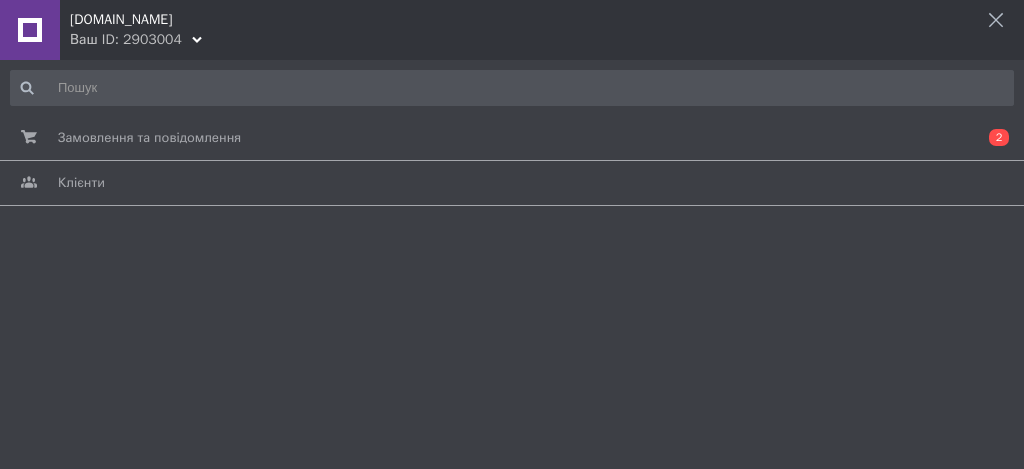 click 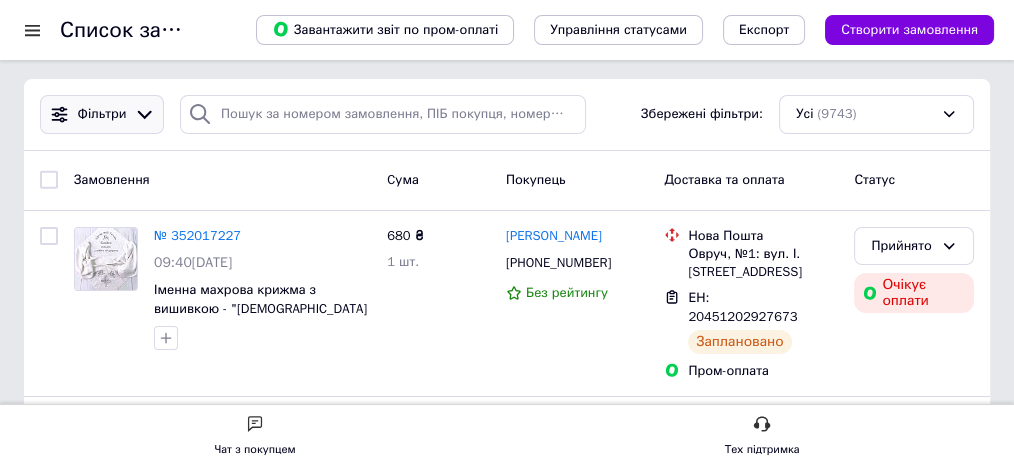 scroll, scrollTop: 0, scrollLeft: 0, axis: both 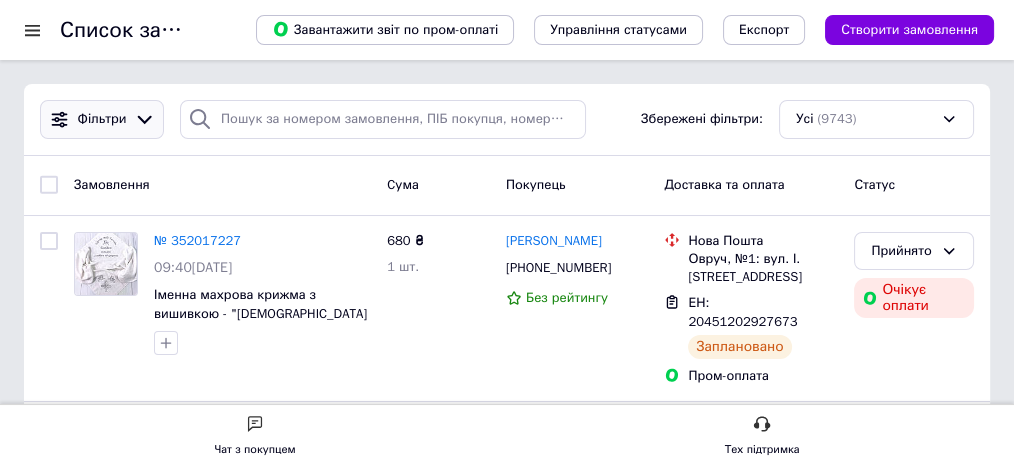 click on "Фільтри" at bounding box center [102, 119] 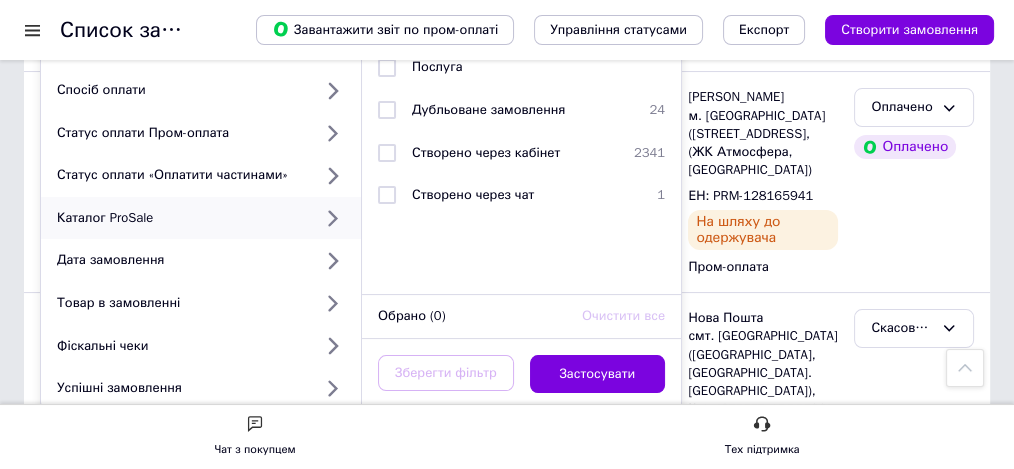 scroll, scrollTop: 333, scrollLeft: 0, axis: vertical 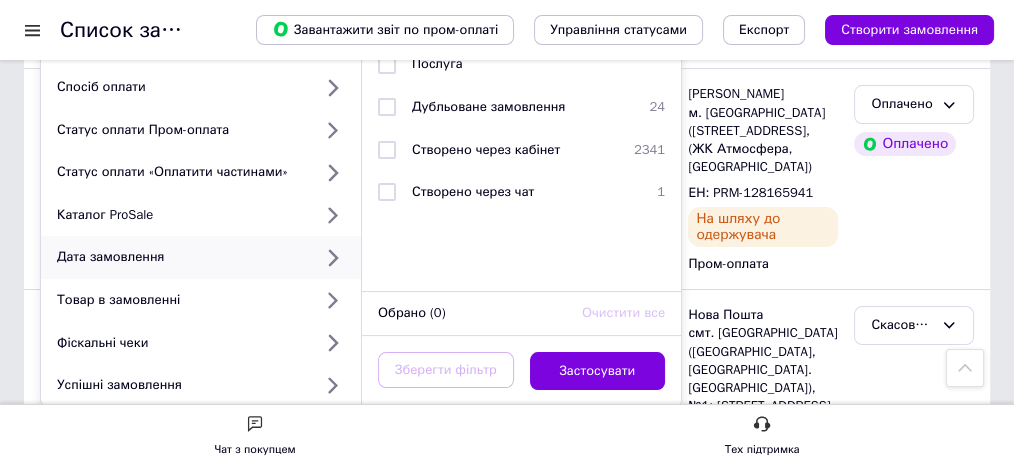 click on "Дата замовлення" at bounding box center (180, 257) 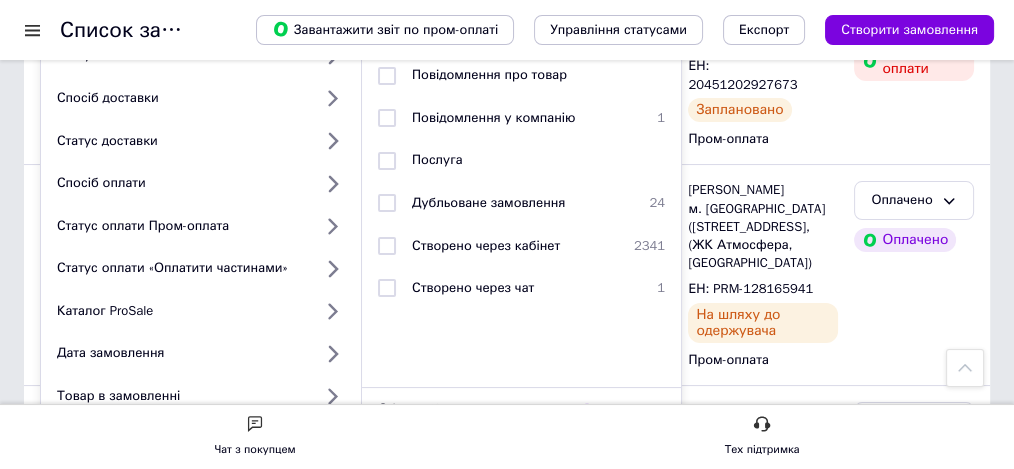 scroll, scrollTop: 200, scrollLeft: 0, axis: vertical 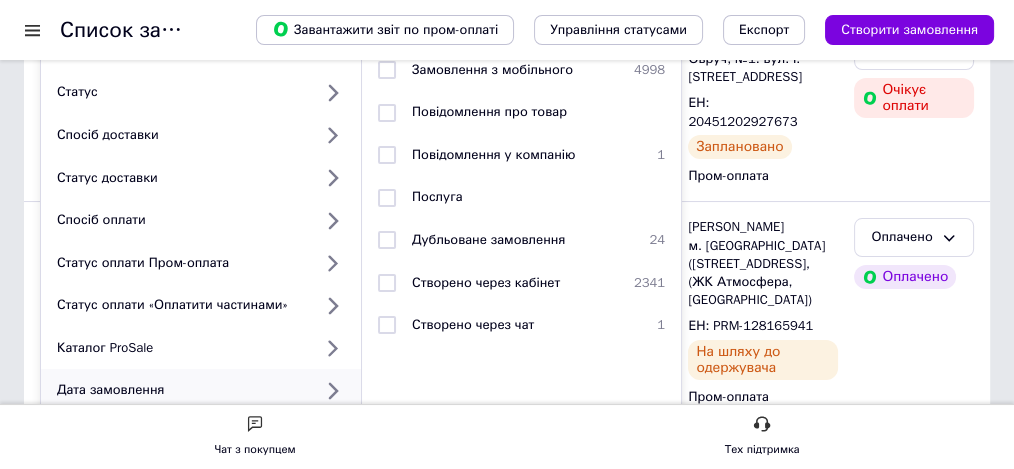 click 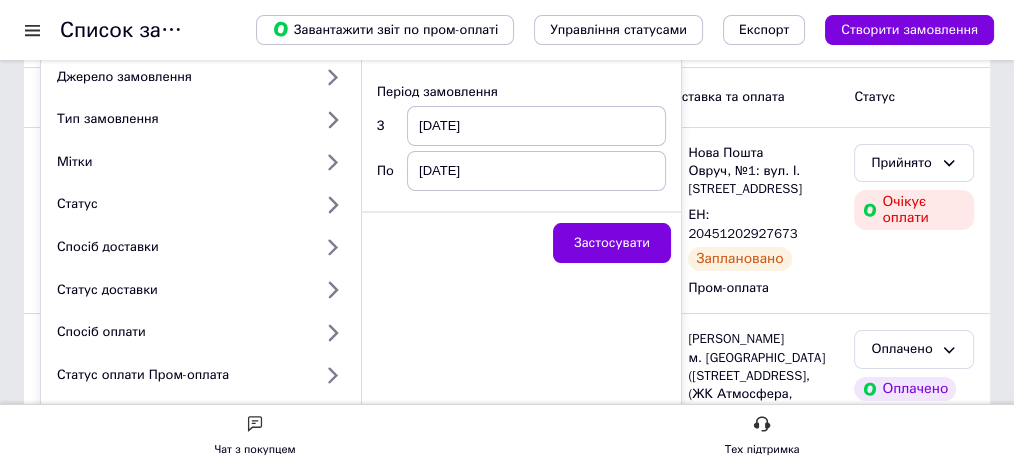 scroll, scrollTop: 66, scrollLeft: 0, axis: vertical 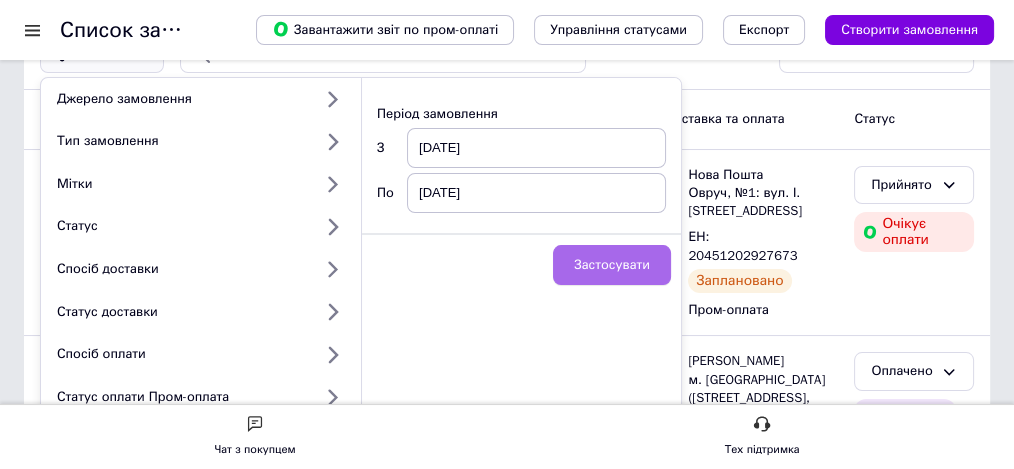 click on "Застосувати" at bounding box center (612, 265) 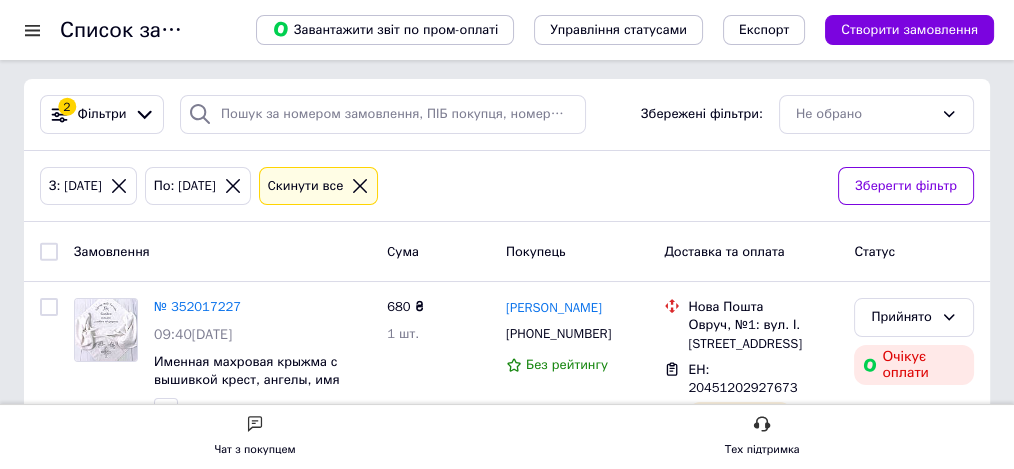 scroll, scrollTop: 0, scrollLeft: 0, axis: both 